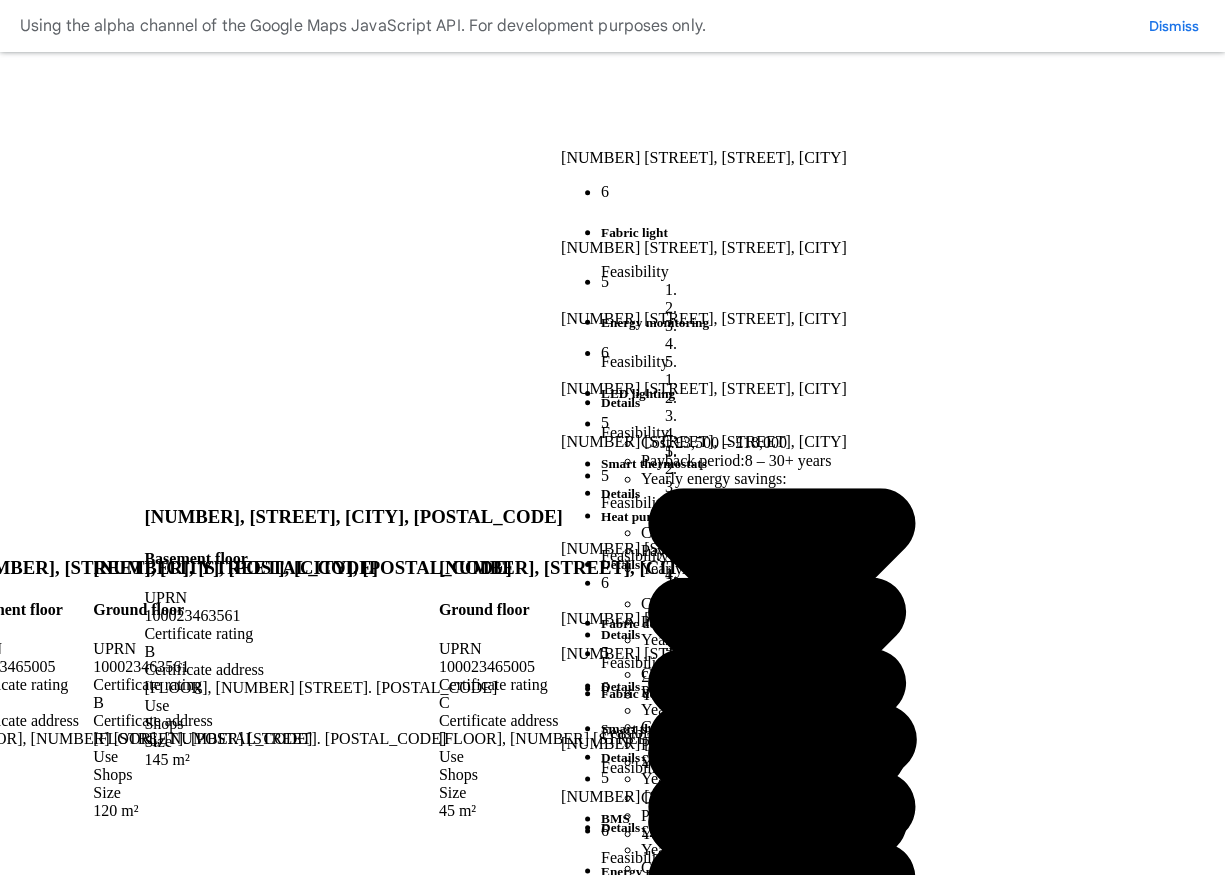 scroll, scrollTop: 0, scrollLeft: 0, axis: both 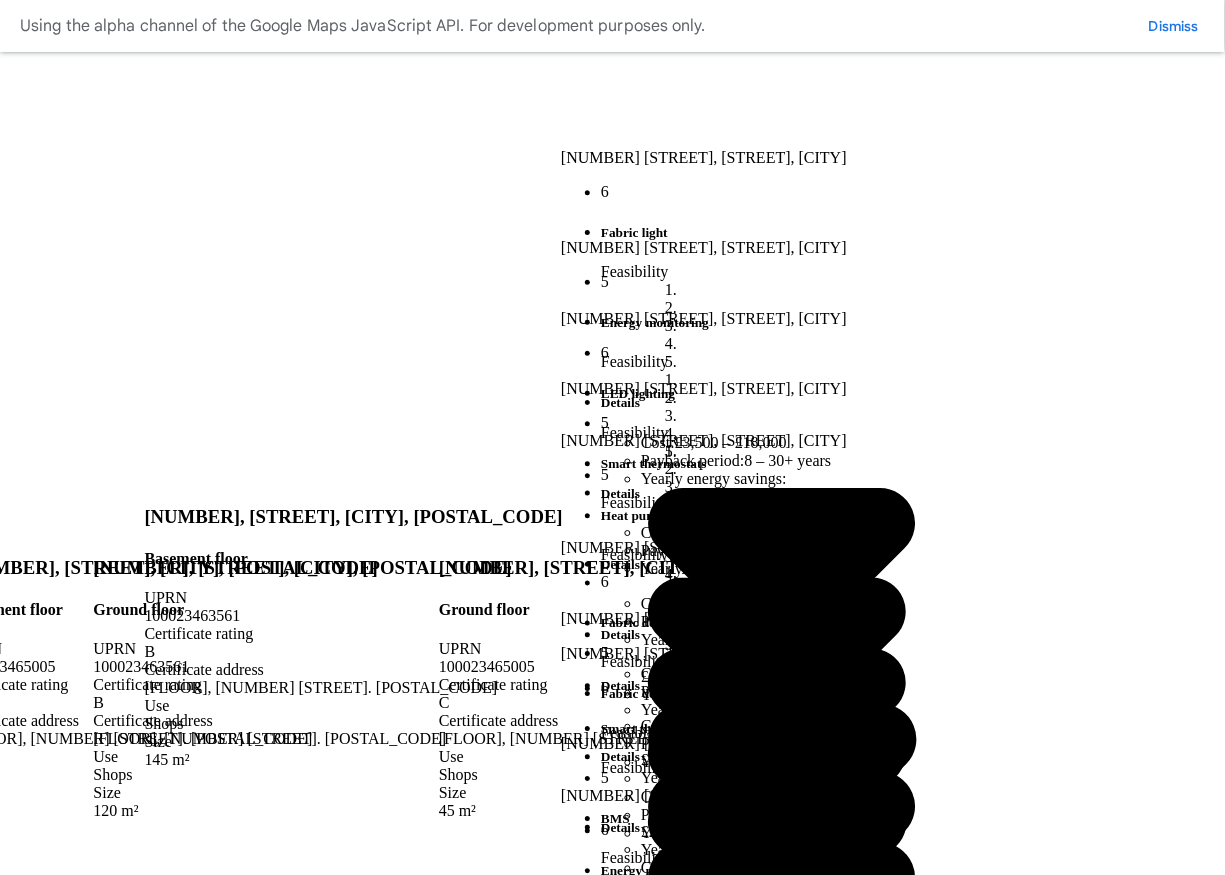 drag, startPoint x: 0, startPoint y: 0, endPoint x: 587, endPoint y: 397, distance: 708.6452 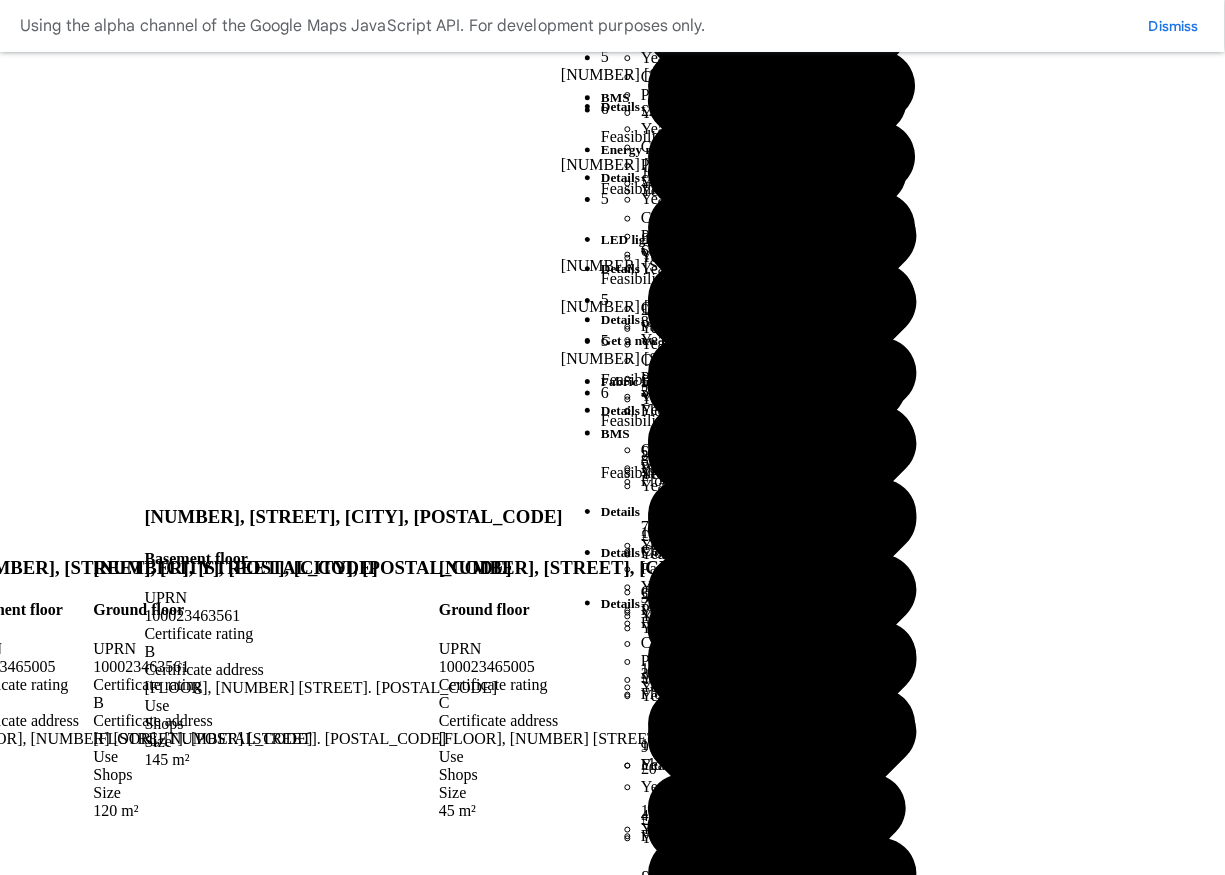 scroll, scrollTop: 721, scrollLeft: 0, axis: vertical 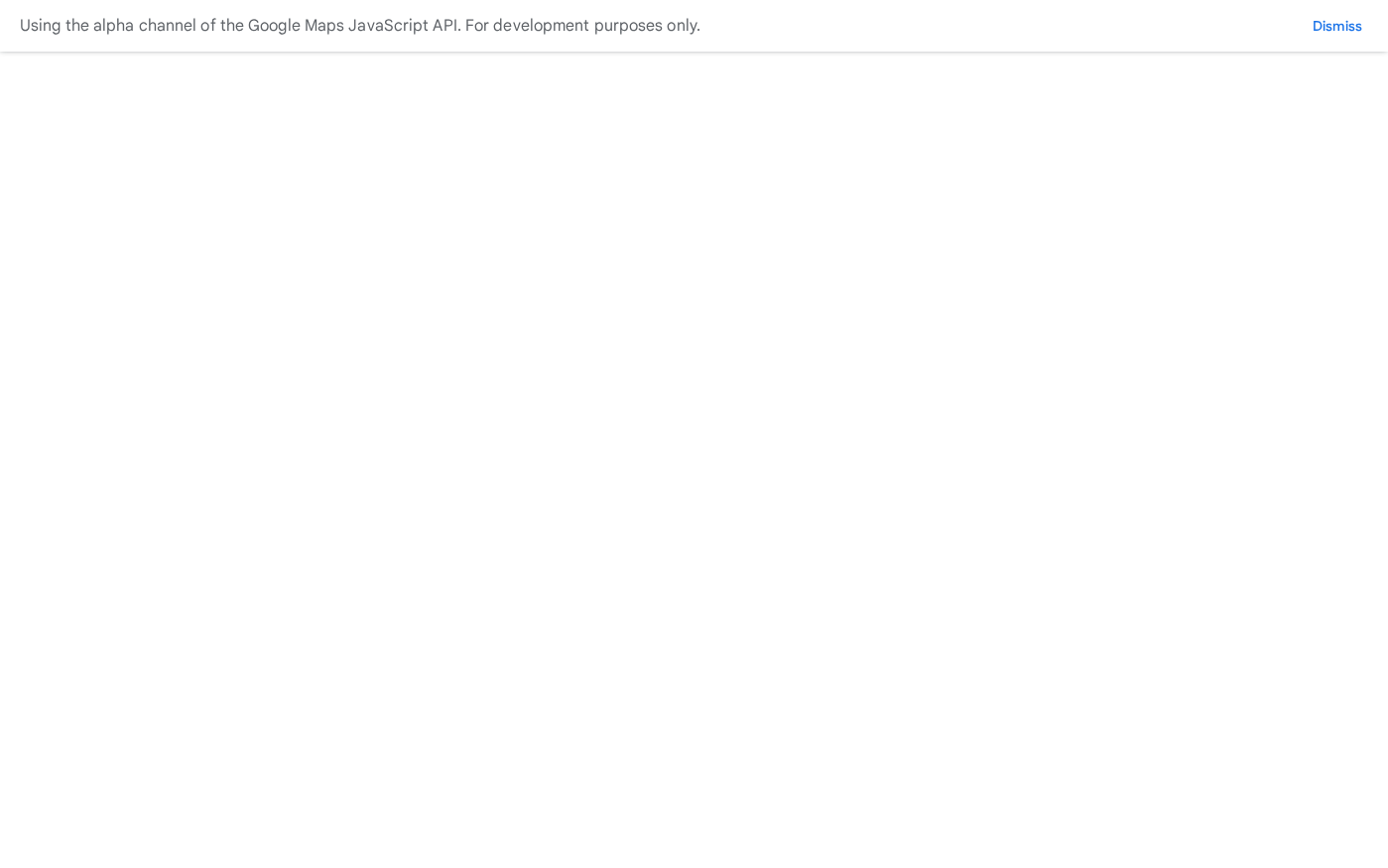click on "Portfolios" at bounding box center [131, 1411] 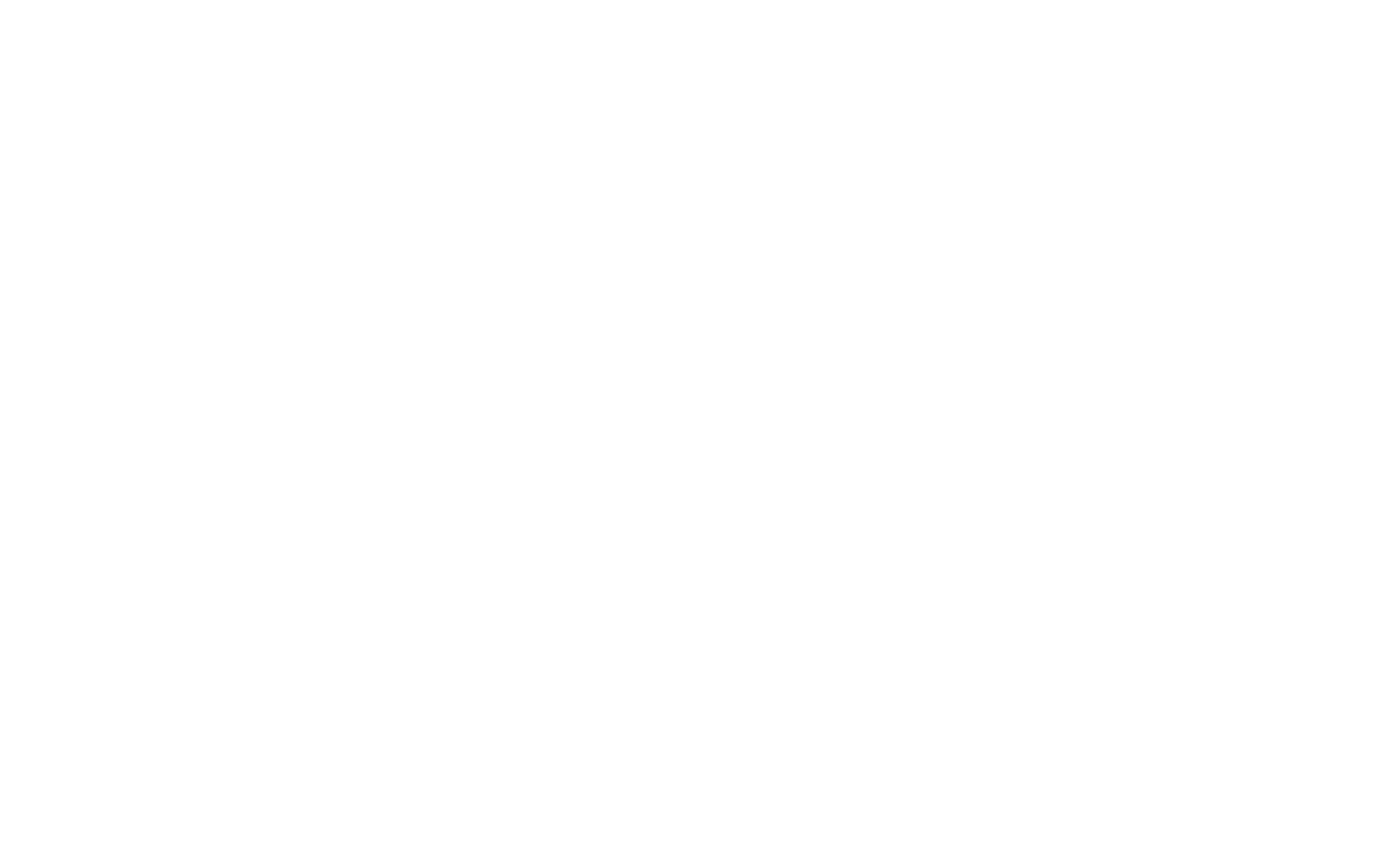 click on "Pollen" at bounding box center [28, 23204] 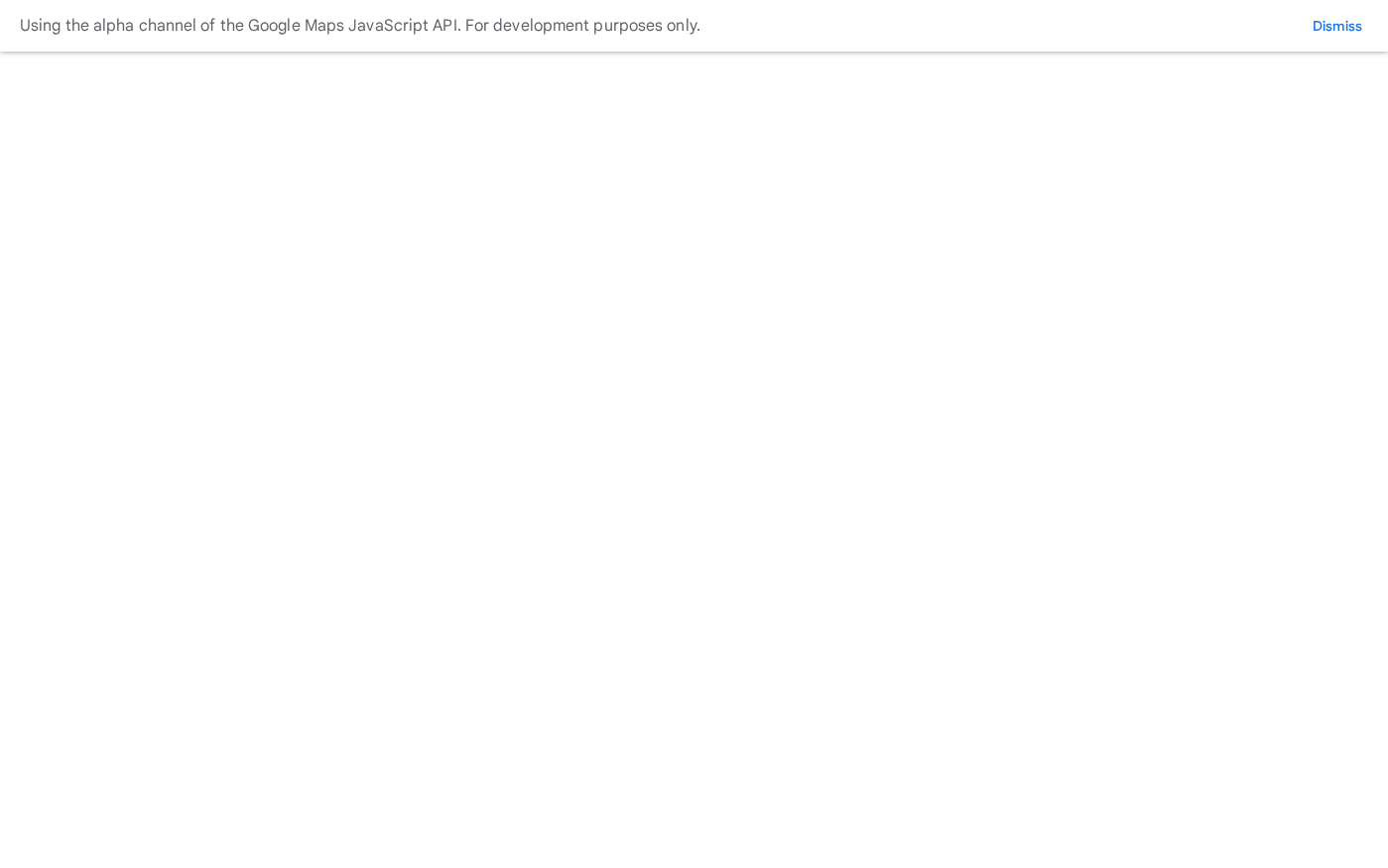 scroll, scrollTop: 0, scrollLeft: 0, axis: both 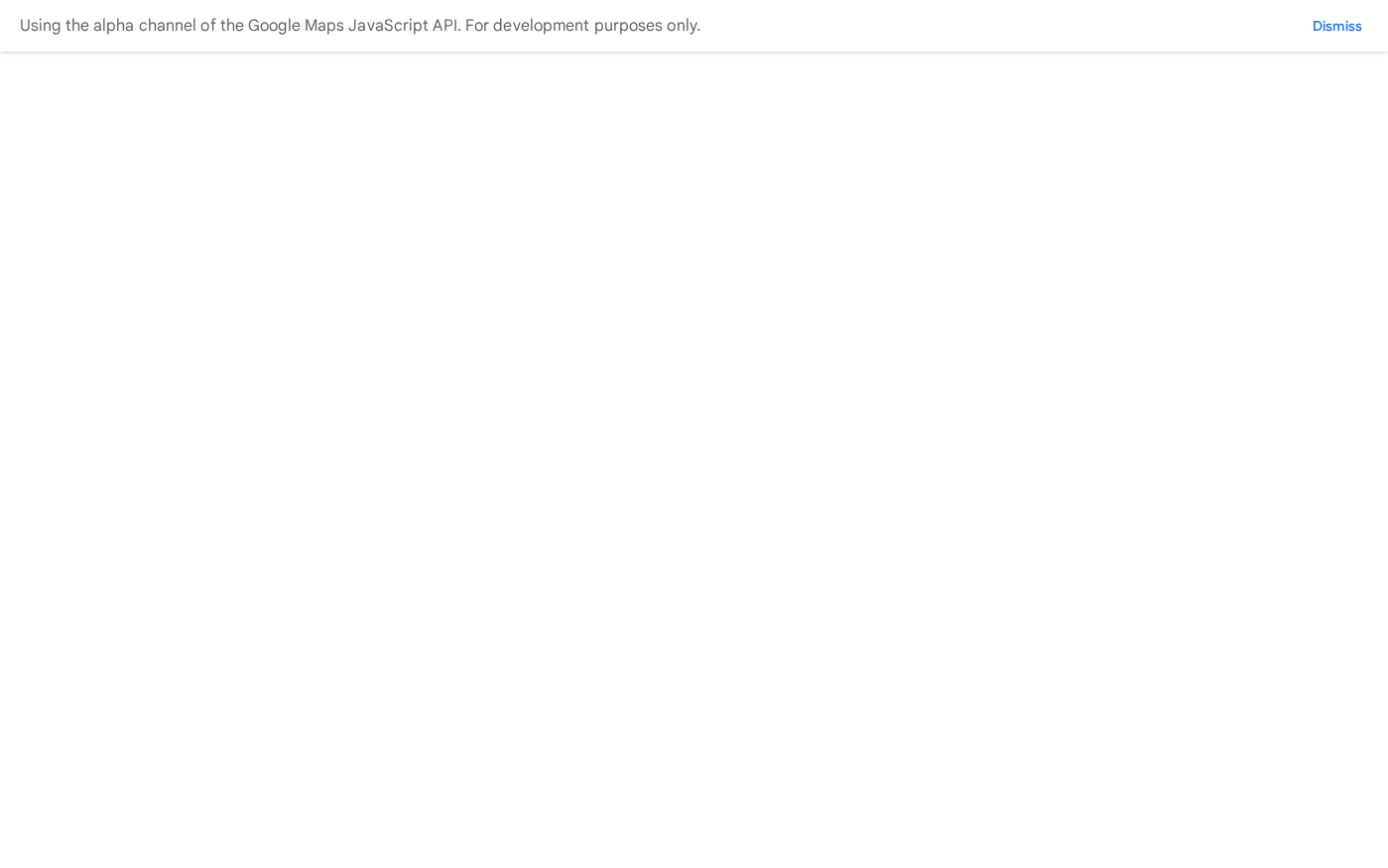 click on "[NUMBER], [STREET]" at bounding box center (85, 28122) 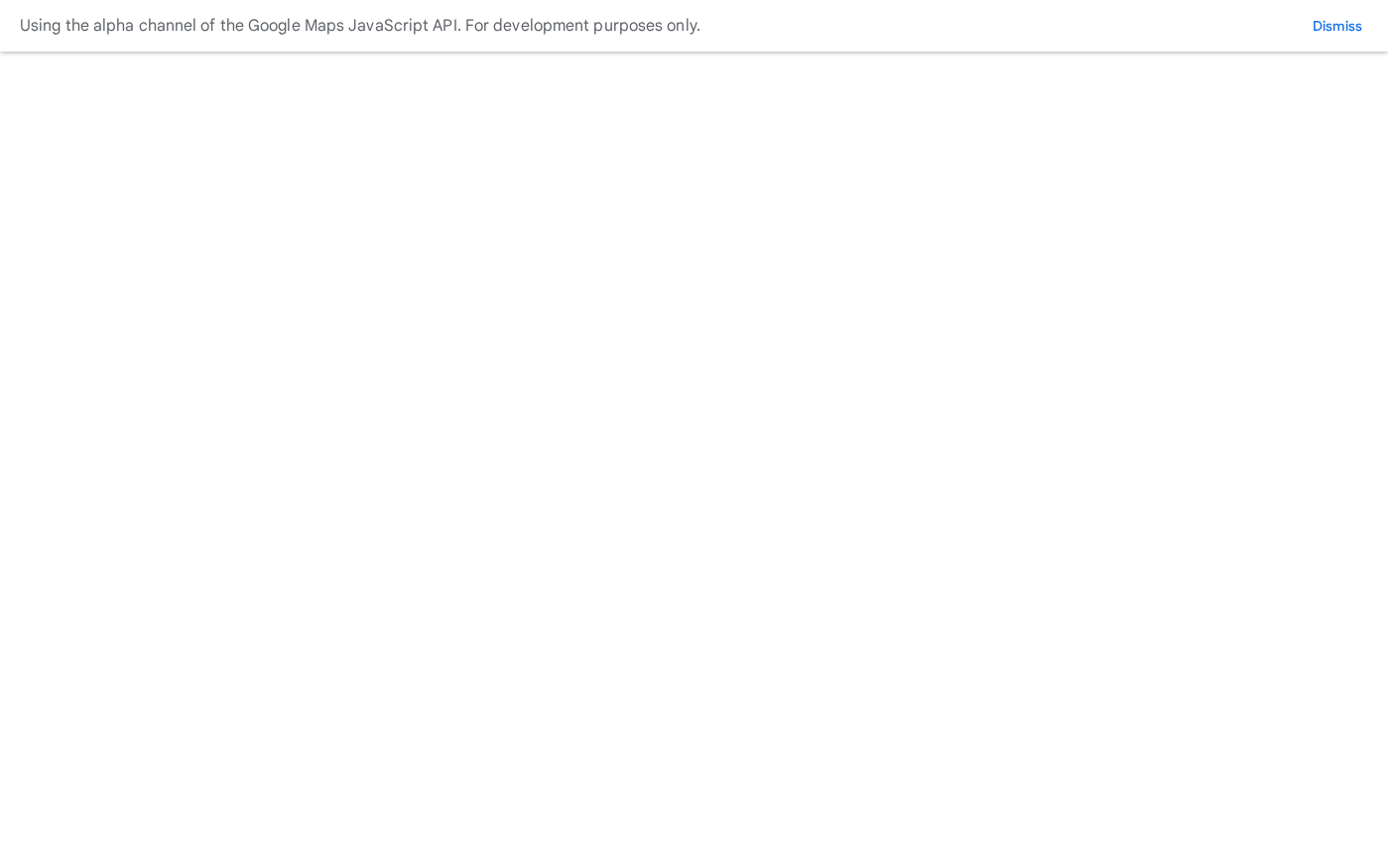 scroll, scrollTop: 0, scrollLeft: 0, axis: both 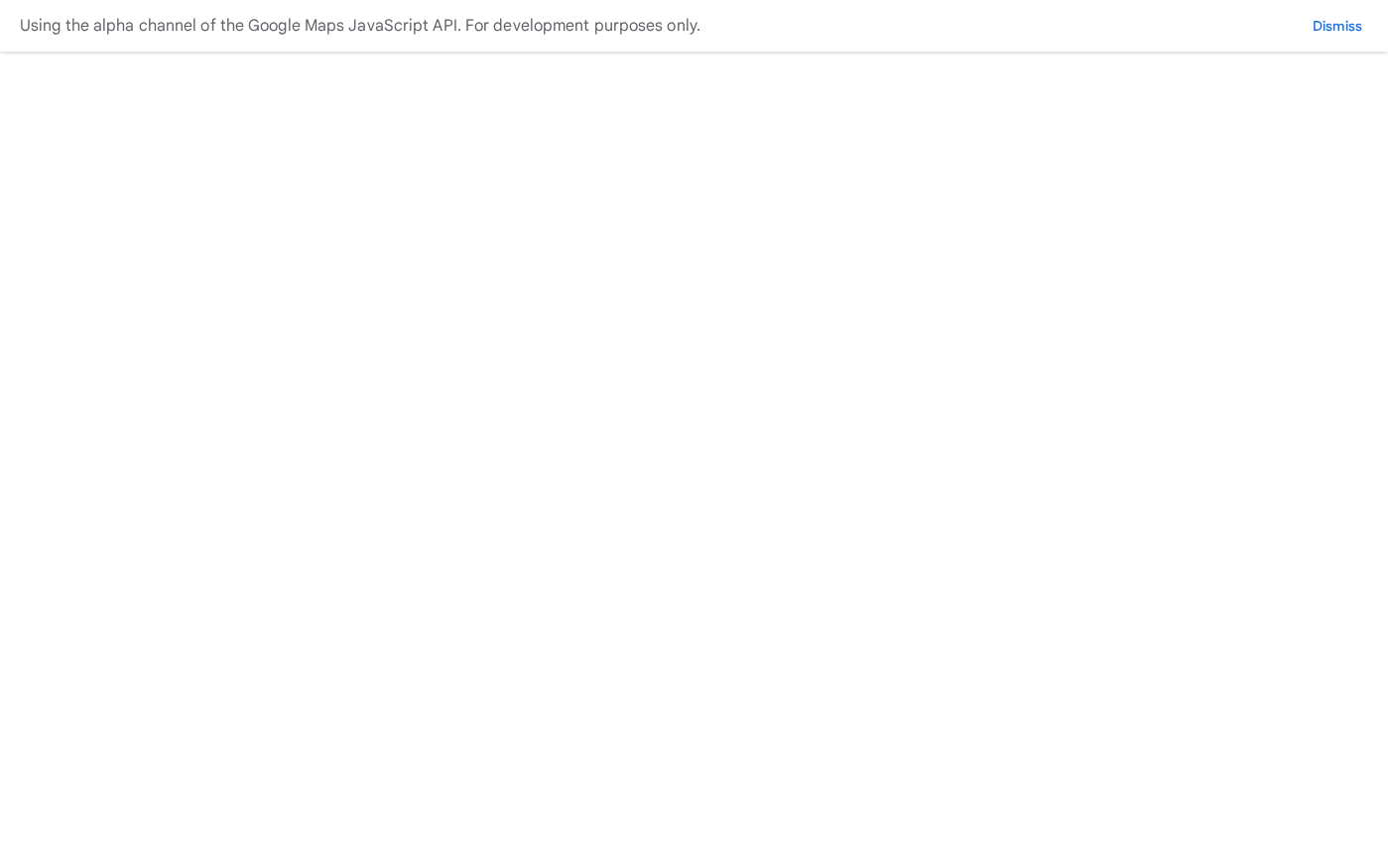 click on "[NUMBER]-[NUMBER], [STREET]" at bounding box center [127, 25214] 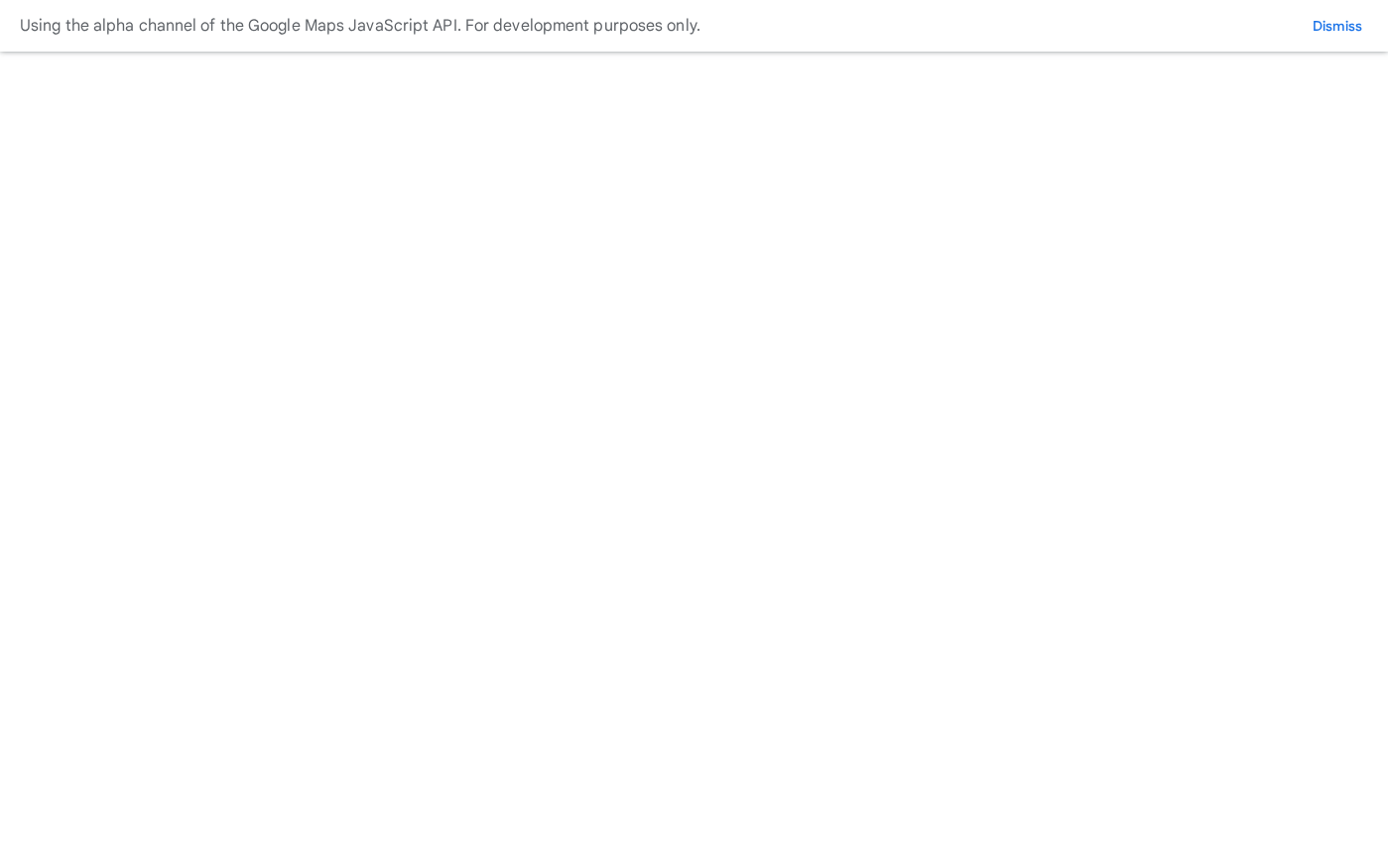 scroll, scrollTop: 0, scrollLeft: 0, axis: both 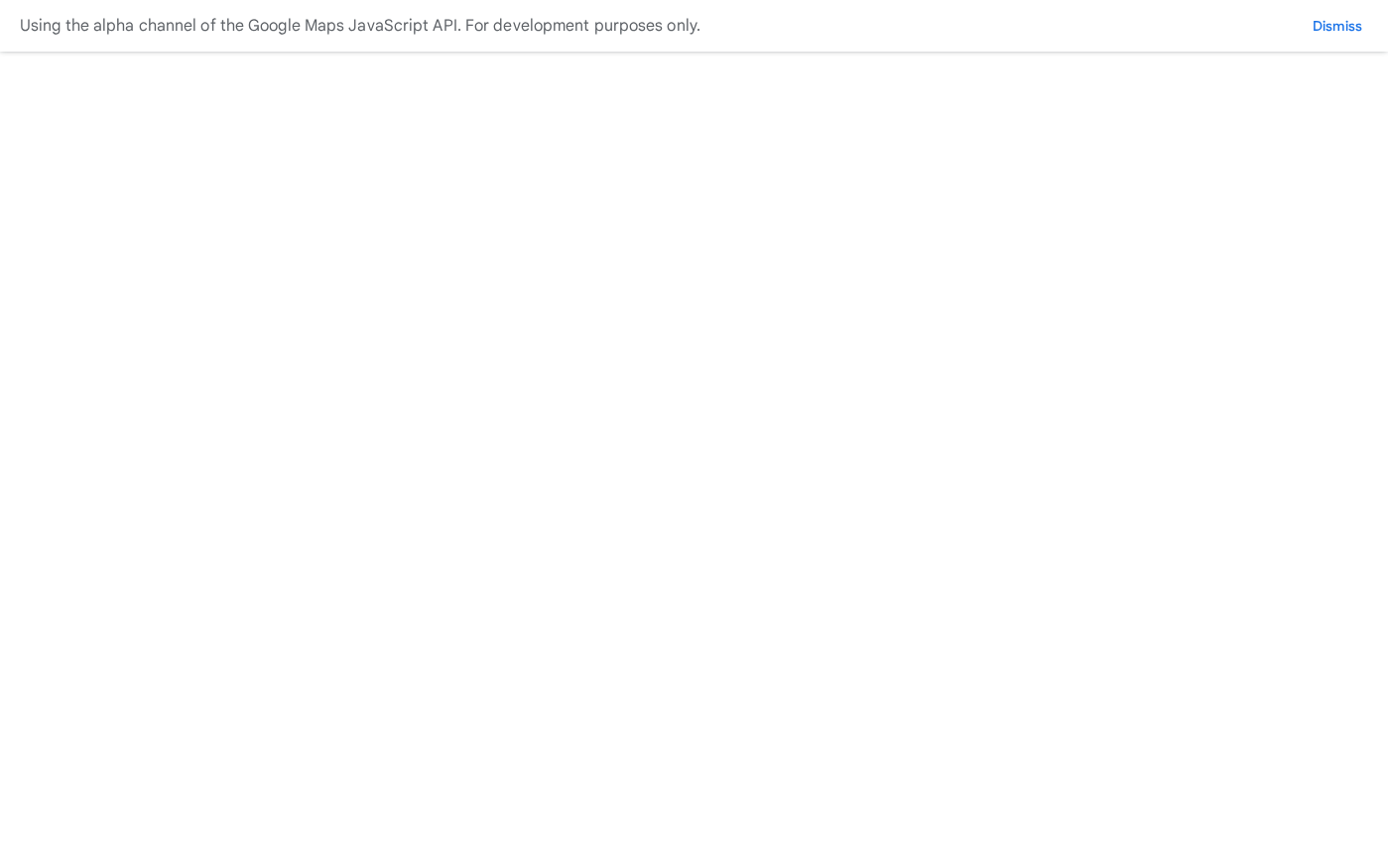 click on "[NUMBER], [STREET]" at bounding box center (85, 28122) 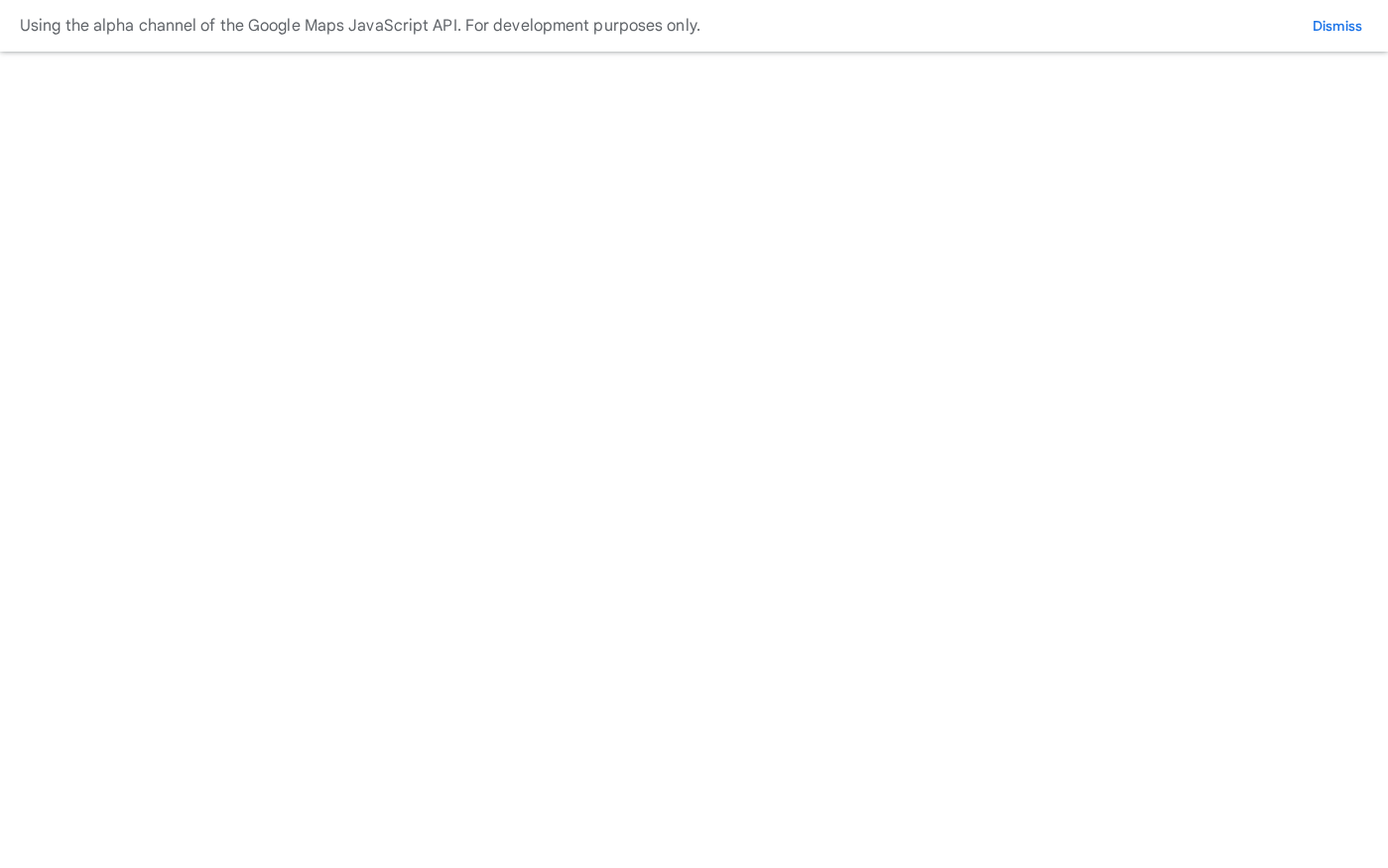scroll, scrollTop: 0, scrollLeft: 0, axis: both 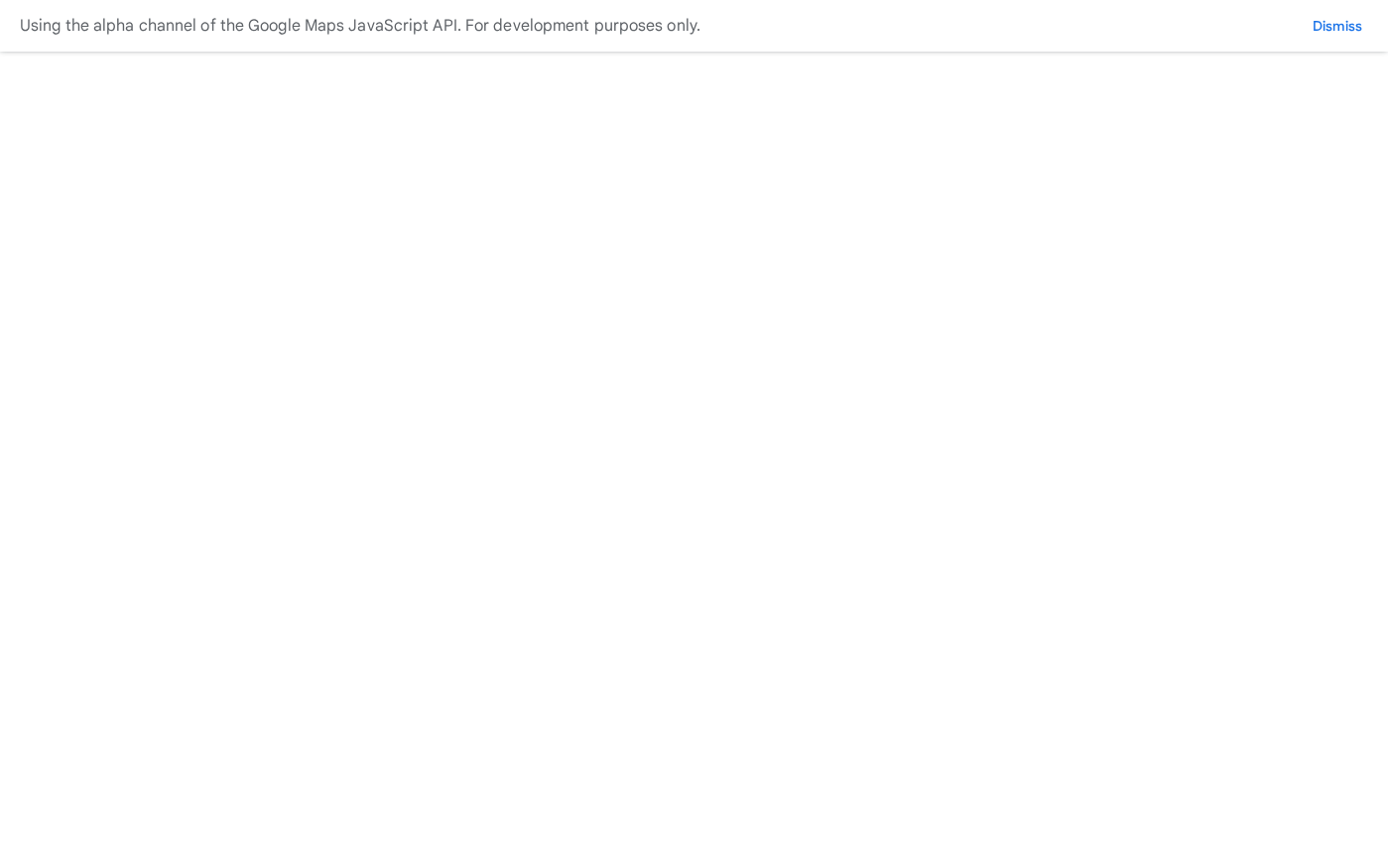 click on "Portfolios" at bounding box center (131, 1411) 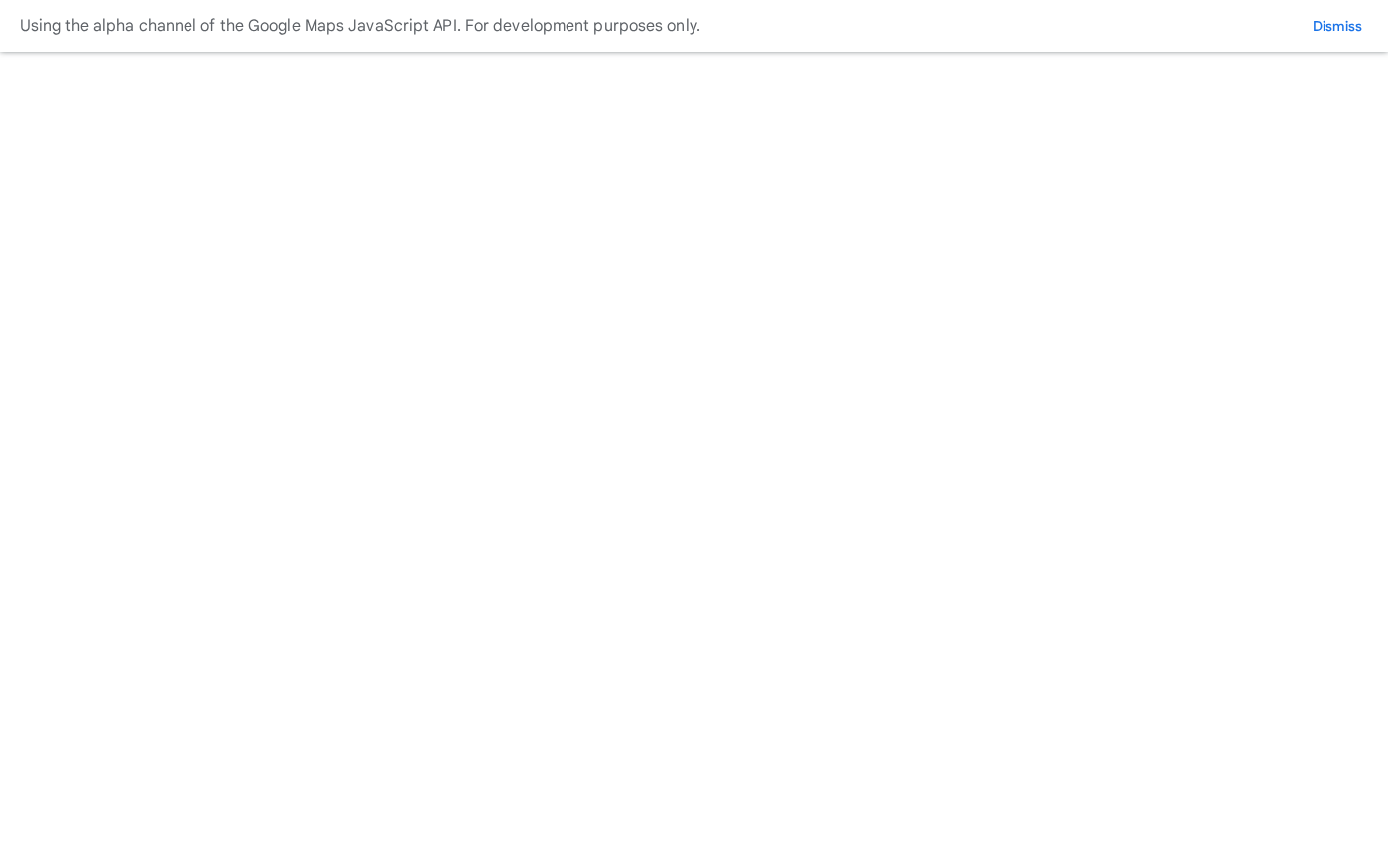 scroll, scrollTop: 0, scrollLeft: 0, axis: both 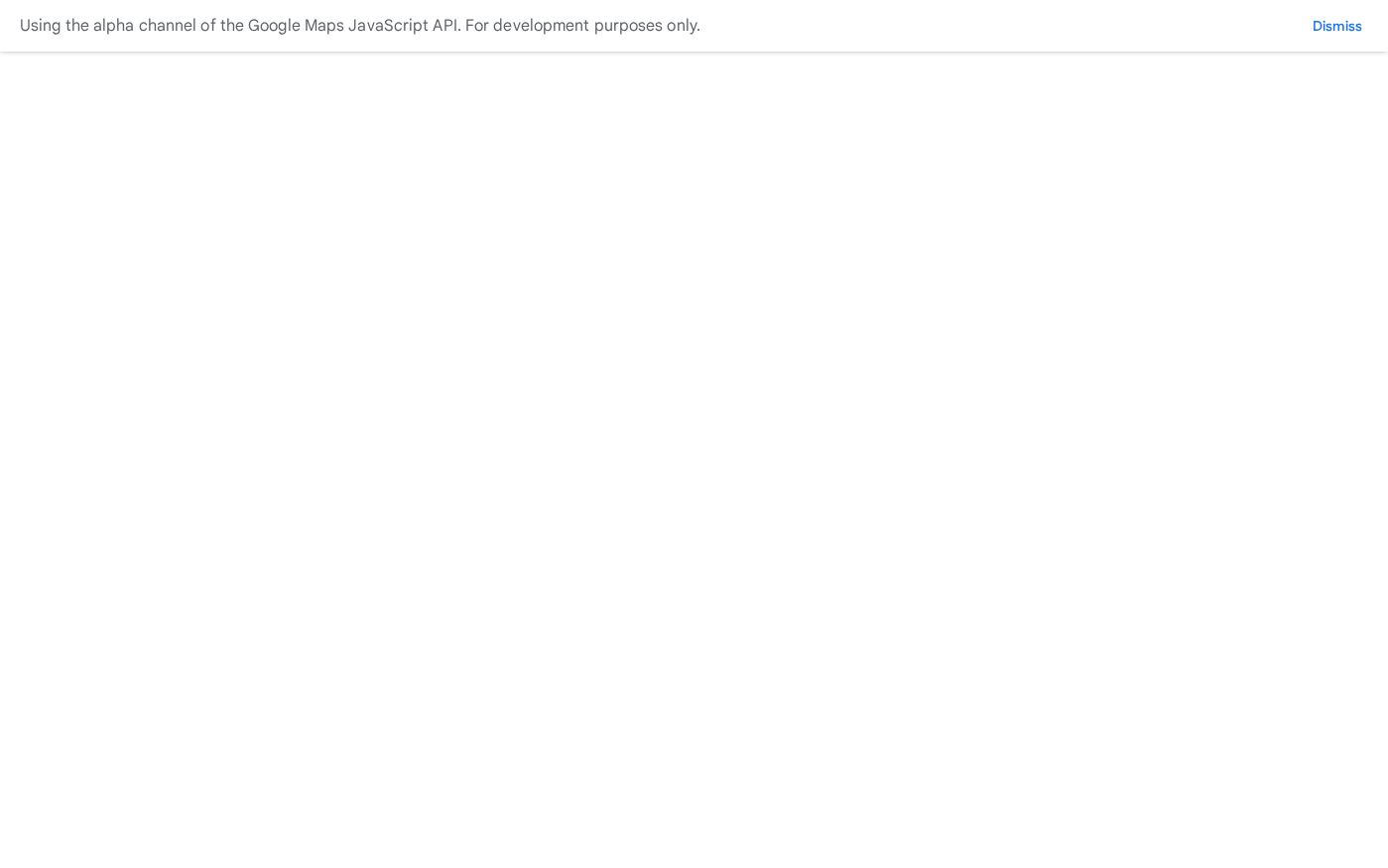 click on "Your Portfolio" at bounding box center (75, 6576) 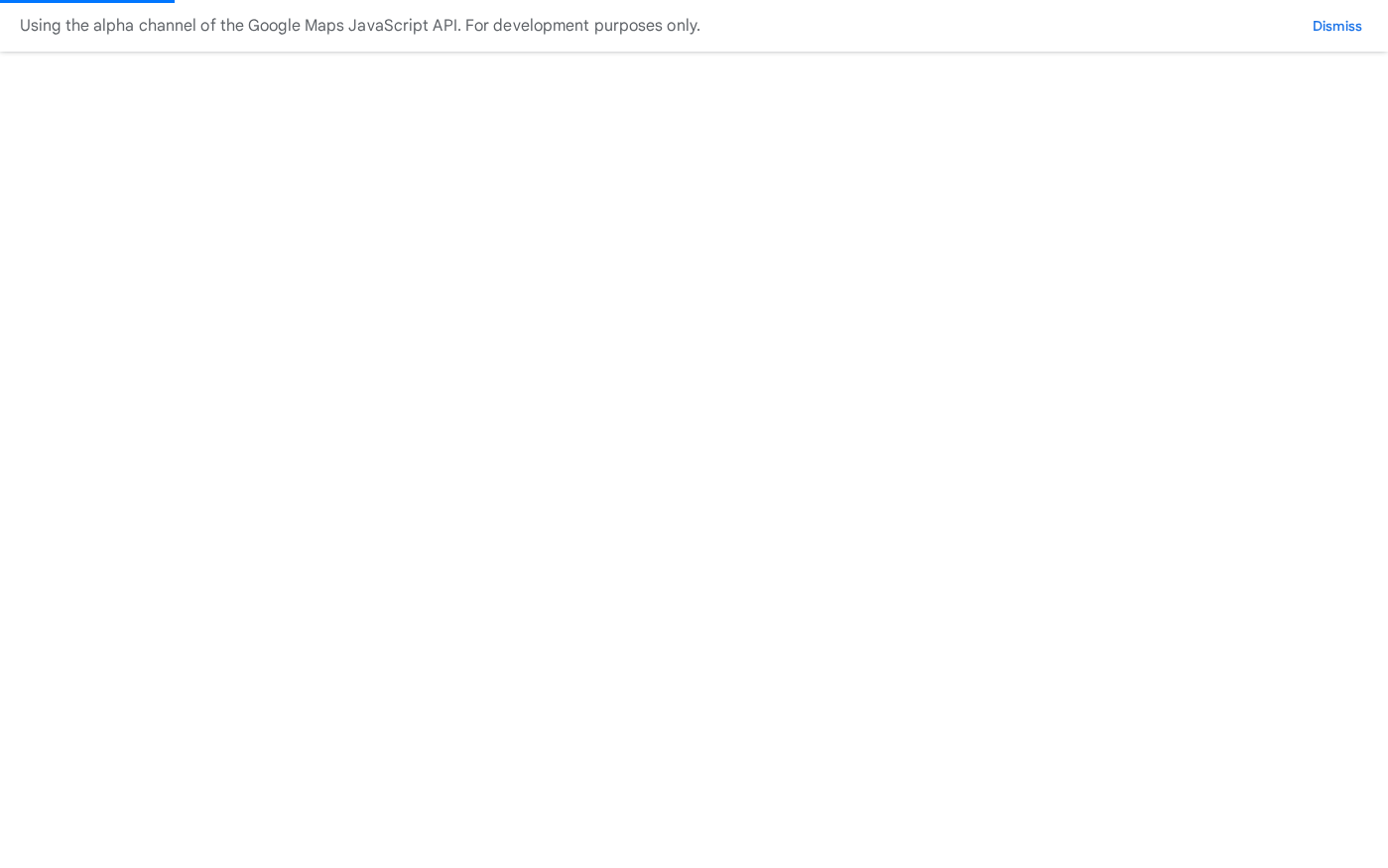 click on "Switch portfolio" at bounding box center [649, 1412] 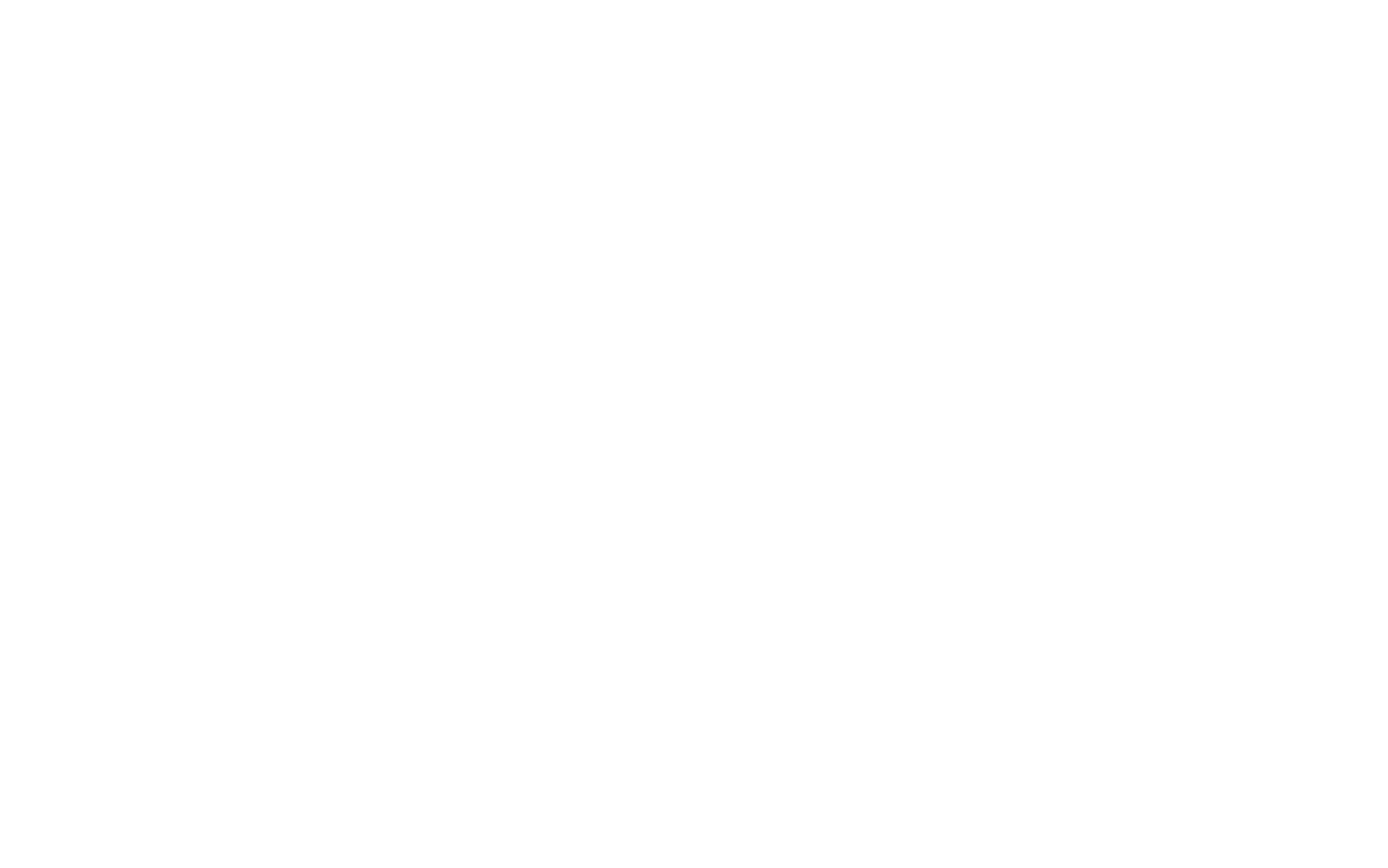 scroll, scrollTop: 97, scrollLeft: 0, axis: vertical 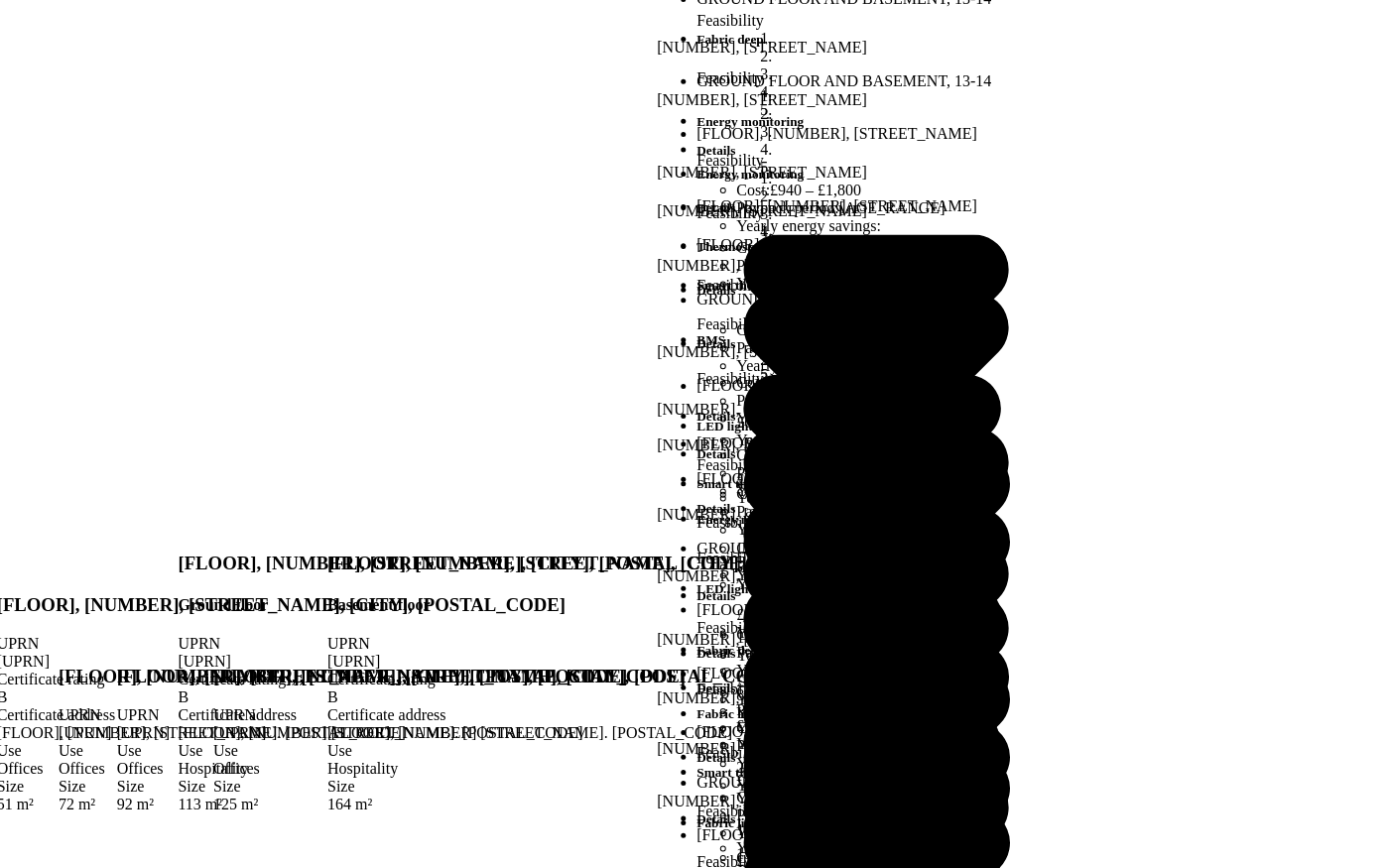 drag, startPoint x: 633, startPoint y: 343, endPoint x: 601, endPoint y: 409, distance: 73.34848 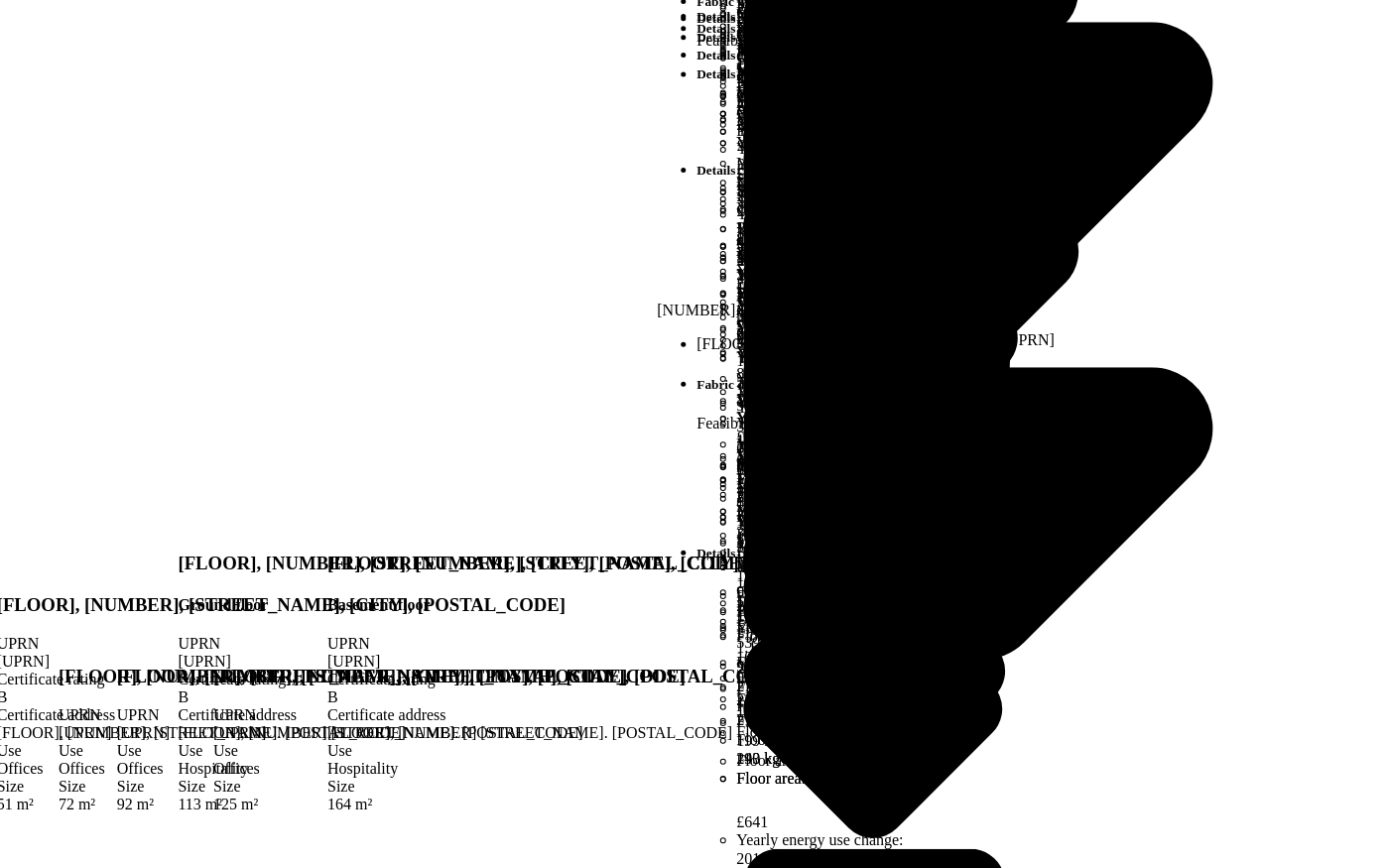 scroll, scrollTop: 258, scrollLeft: 0, axis: vertical 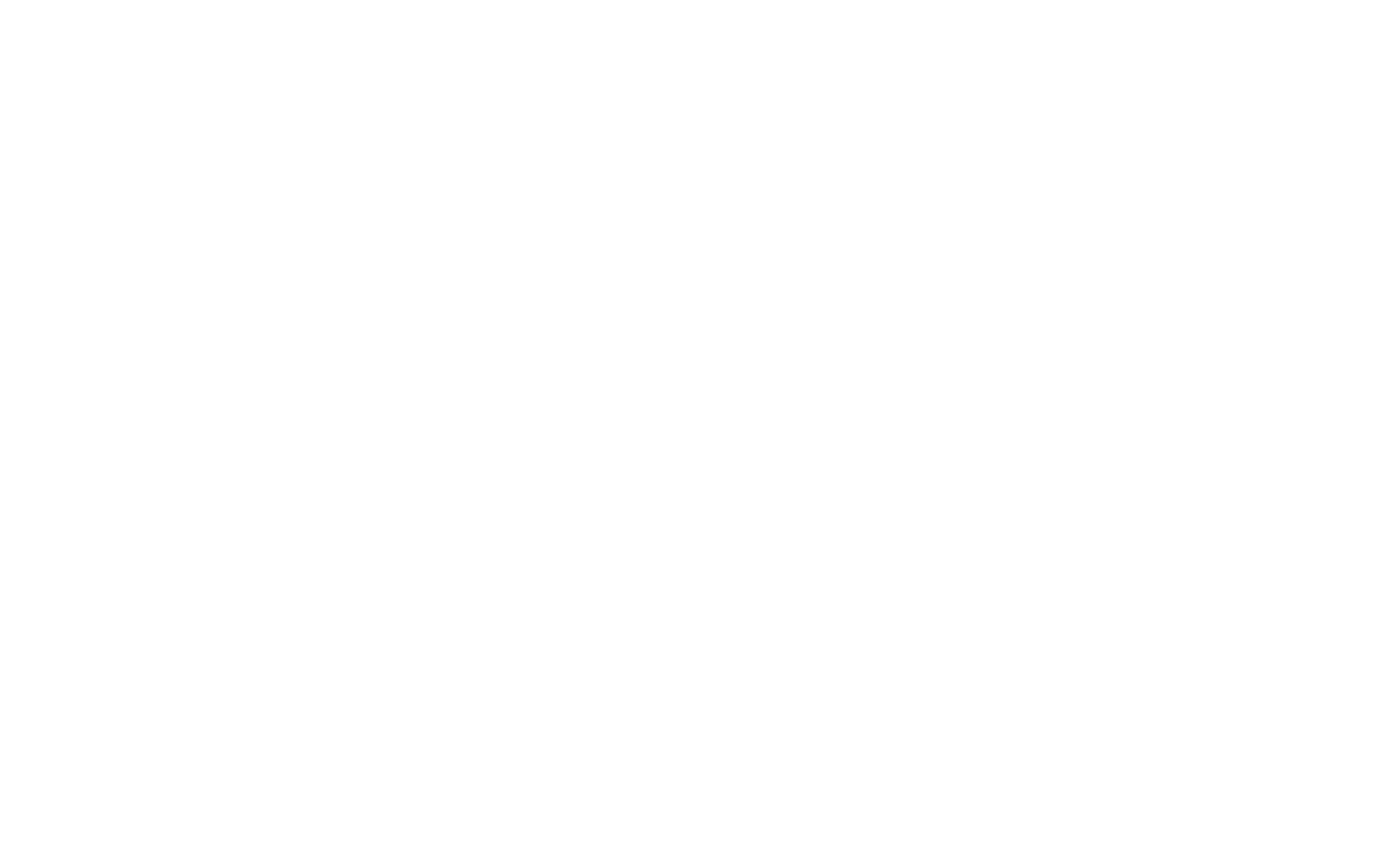 click on "18  units in  6  buildings
5.6k  sqm
£4.39m  rateable value
Number of units by rating (commercial only)
0 0 0 0 0 2 B 0 0 16
Floor space by rating (commercial only)
0 m² 0 m² 0 m² 0 m² 0 m² 366 m² B 0 m² 0 m² 5230 m²
Rateable value by rating (commercial only)
£0.00 £0.00 £0.00 £0.00 £0.00 £166,250.00 B £0.00 £0.00 £4,222,750.00" at bounding box center (694, 11427) 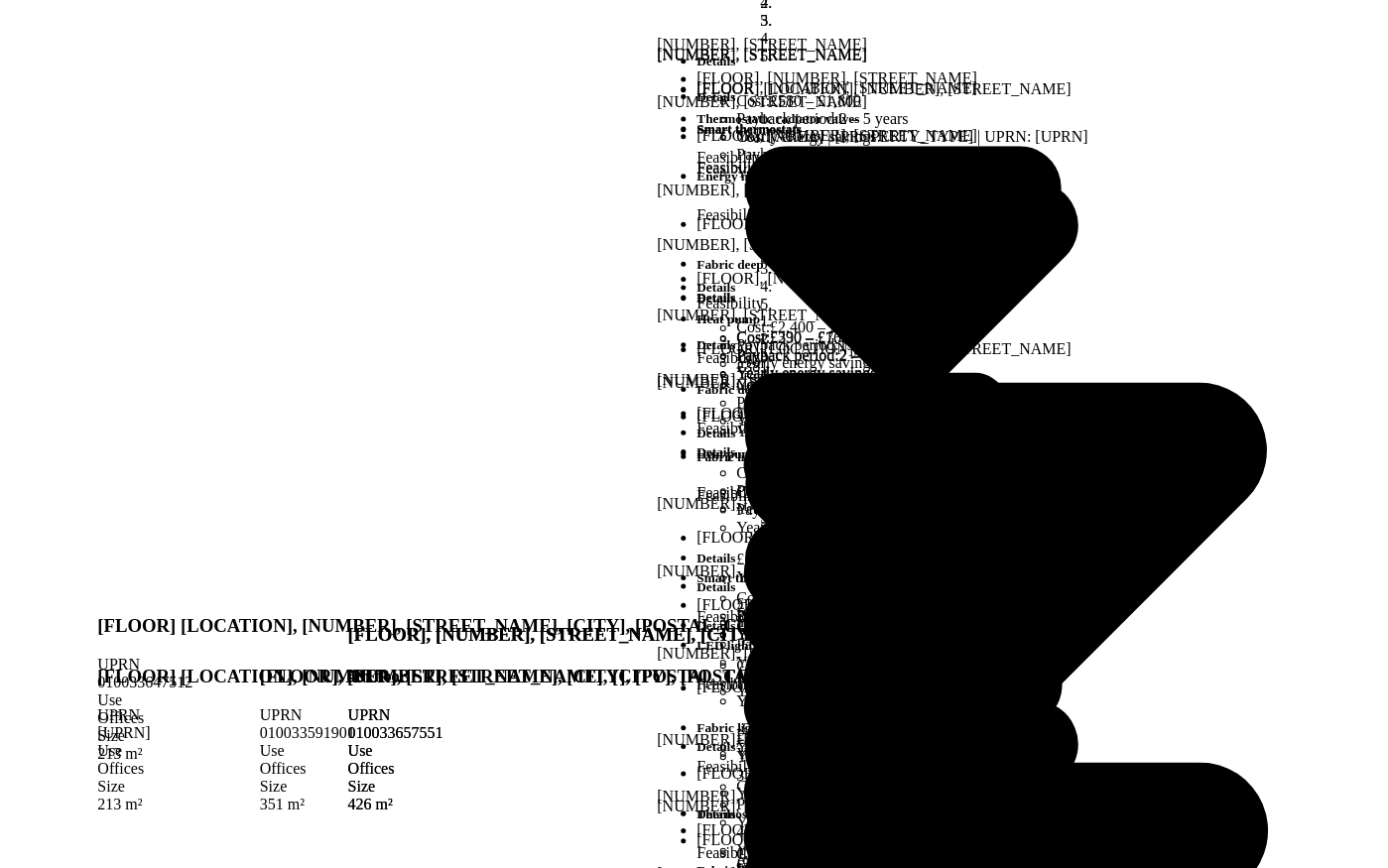 drag, startPoint x: 536, startPoint y: 272, endPoint x: 539, endPoint y: 387, distance: 115.03912 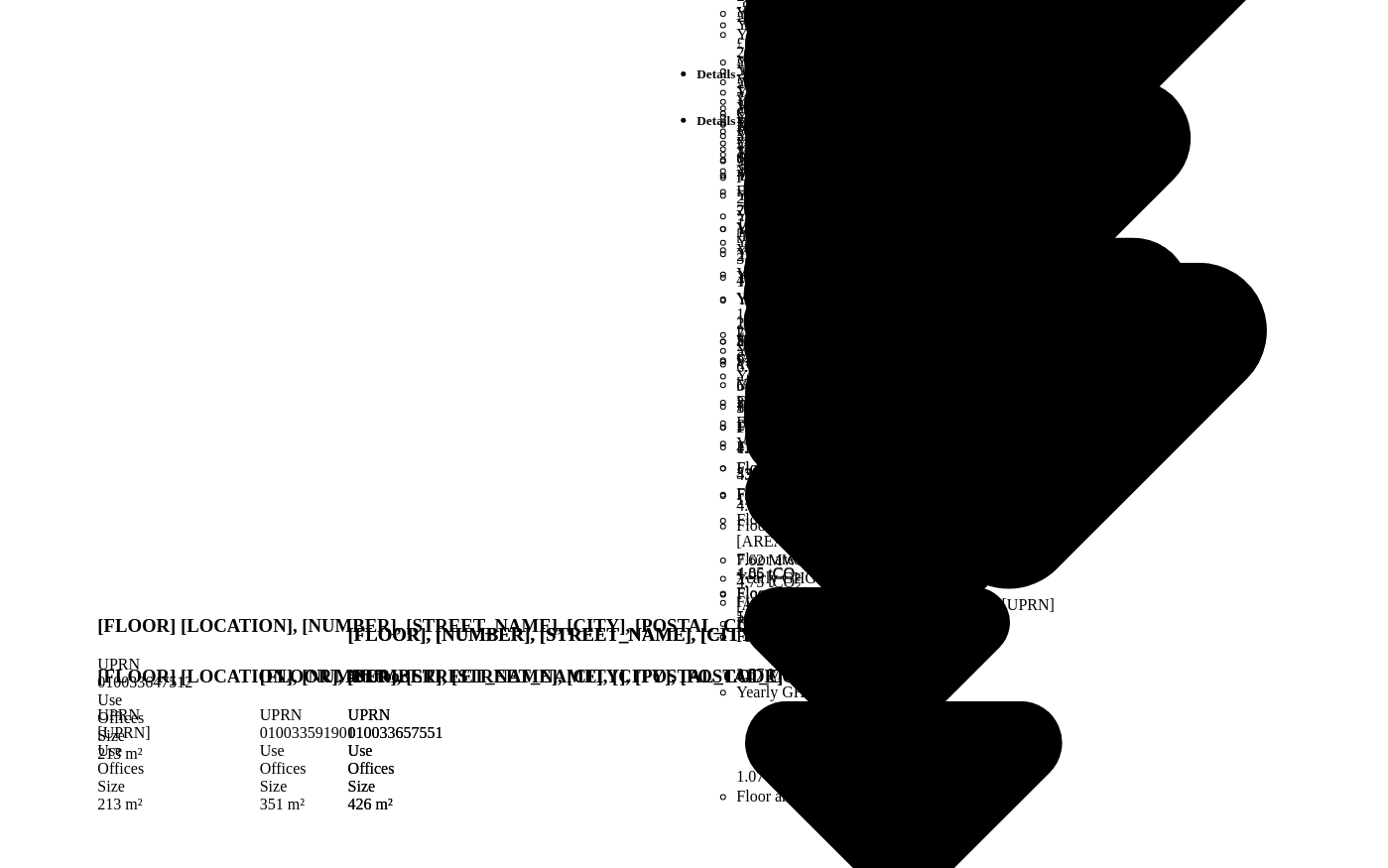 scroll, scrollTop: 3231, scrollLeft: 0, axis: vertical 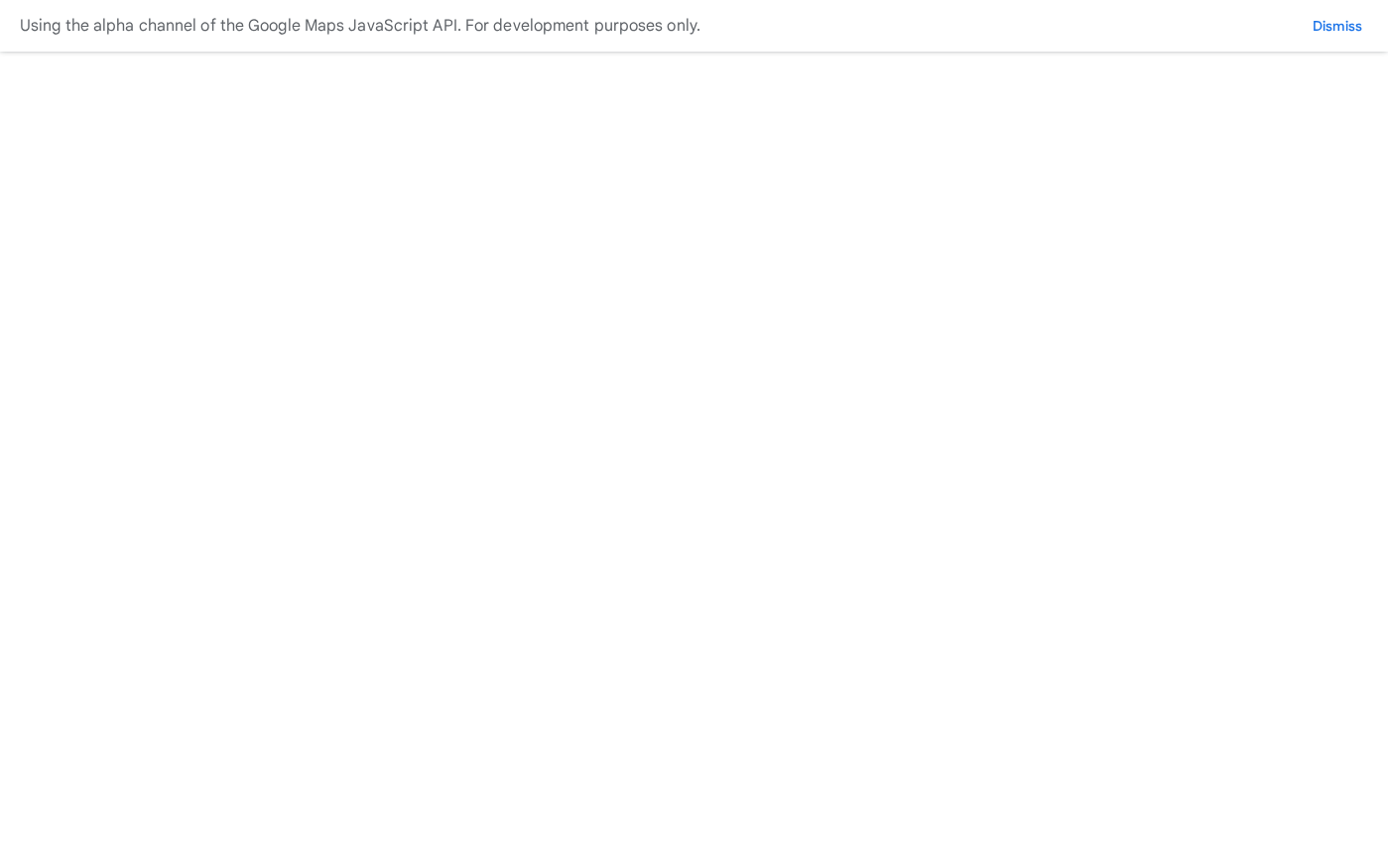 click on "[NUMBER], [STREET_NAME]" at bounding box center [85, 31032] 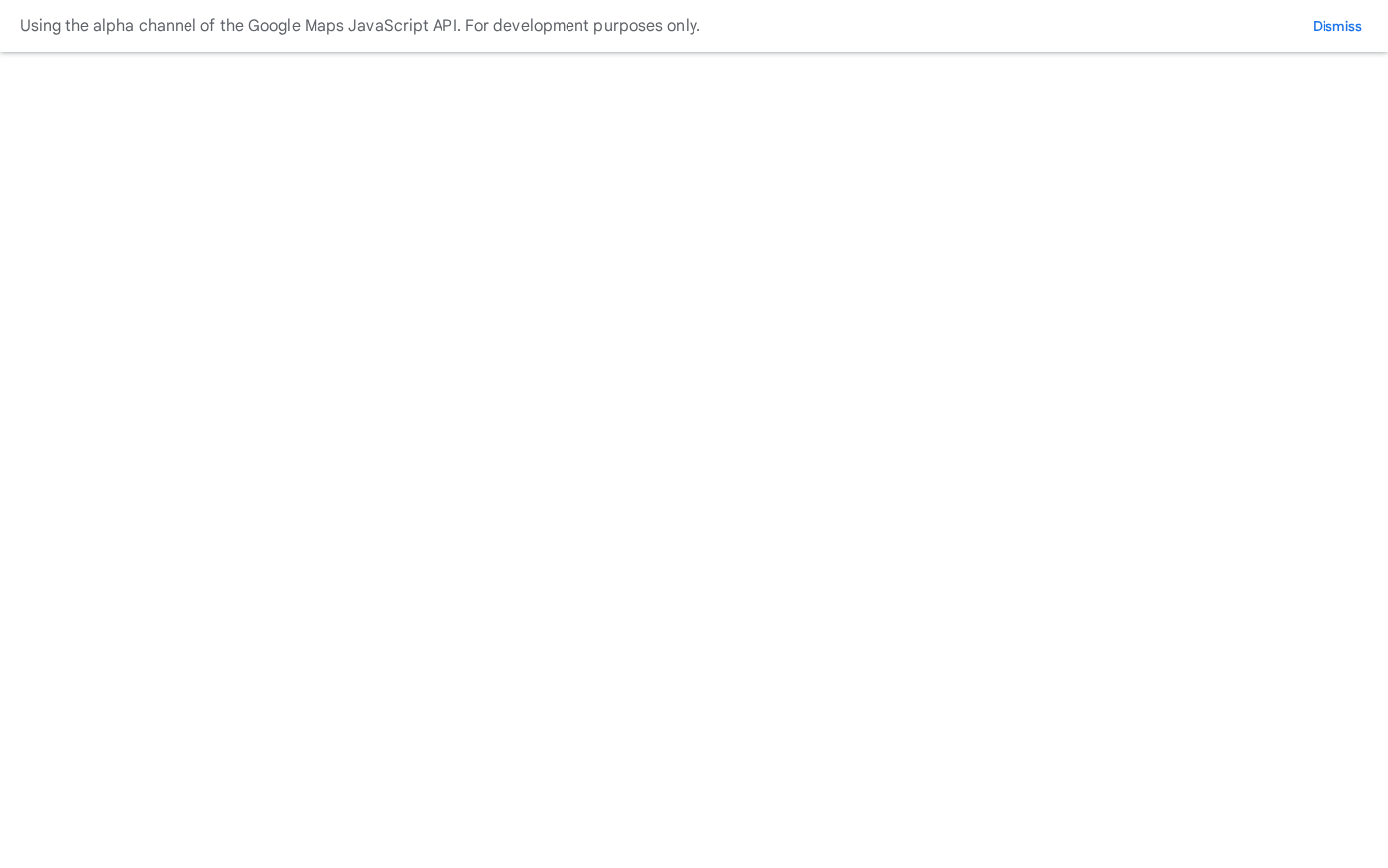 scroll, scrollTop: 0, scrollLeft: 0, axis: both 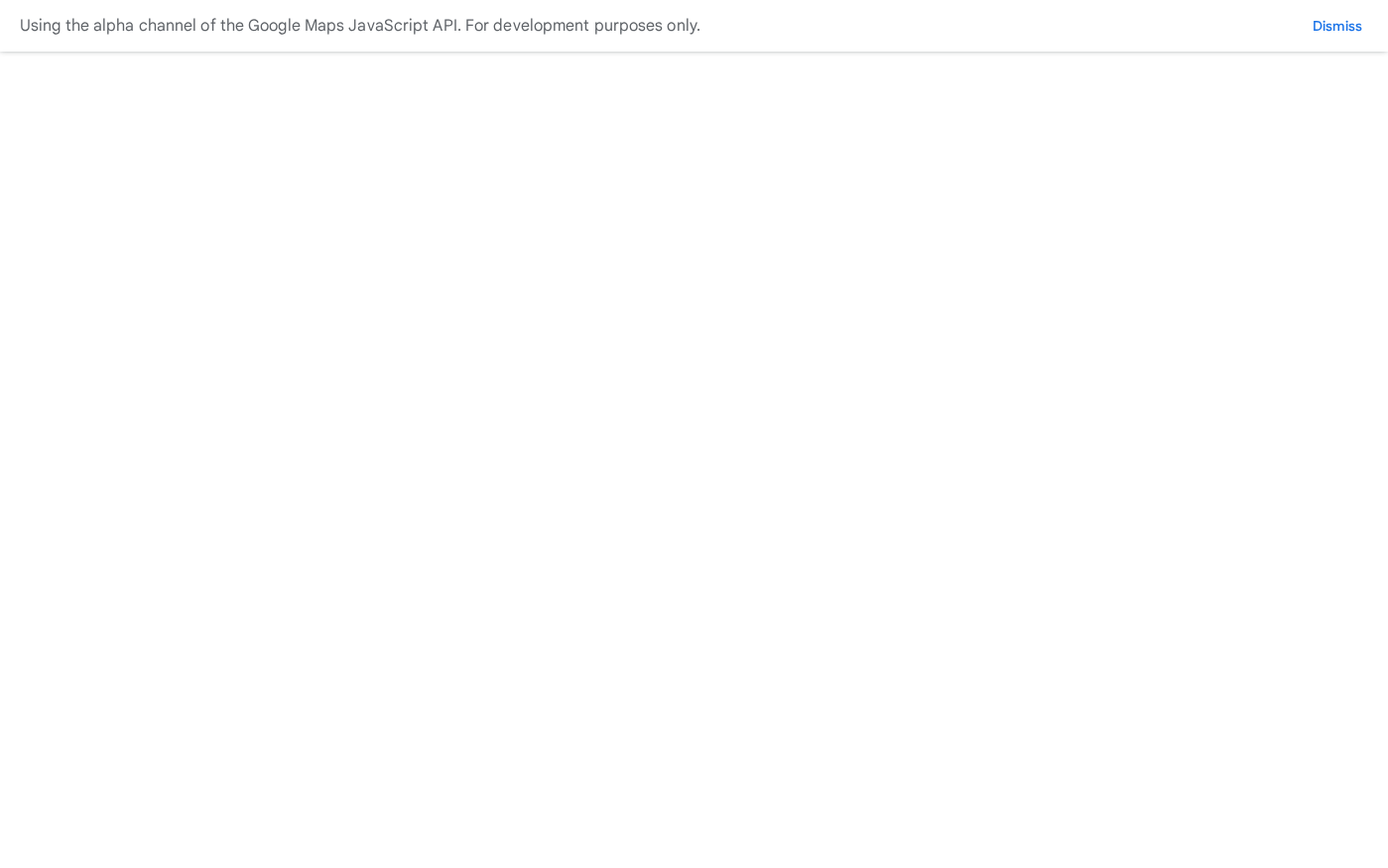 click on "[NUMBER]-[NUMBER], [STREET]" at bounding box center (127, 31032) 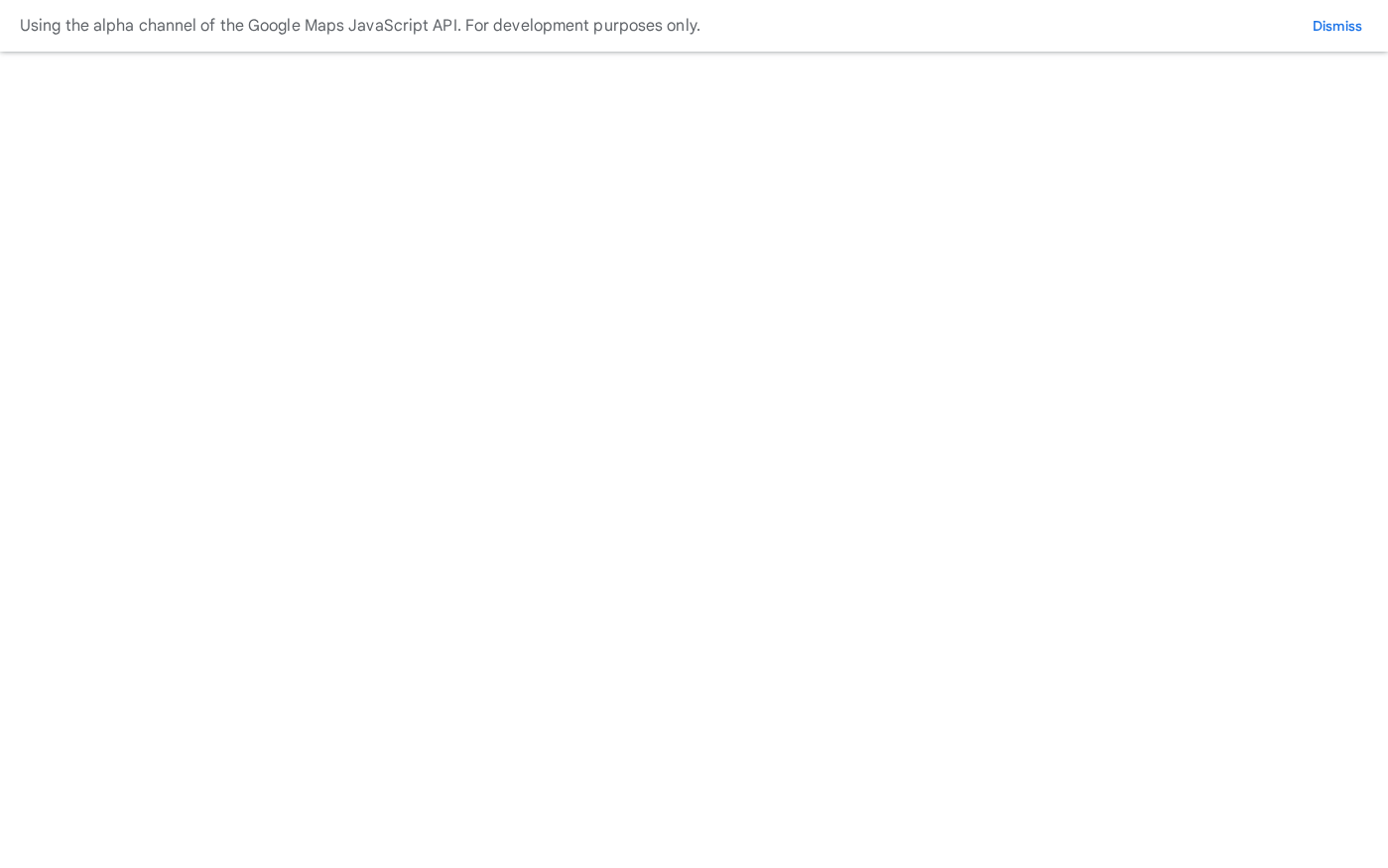 scroll, scrollTop: 0, scrollLeft: 0, axis: both 